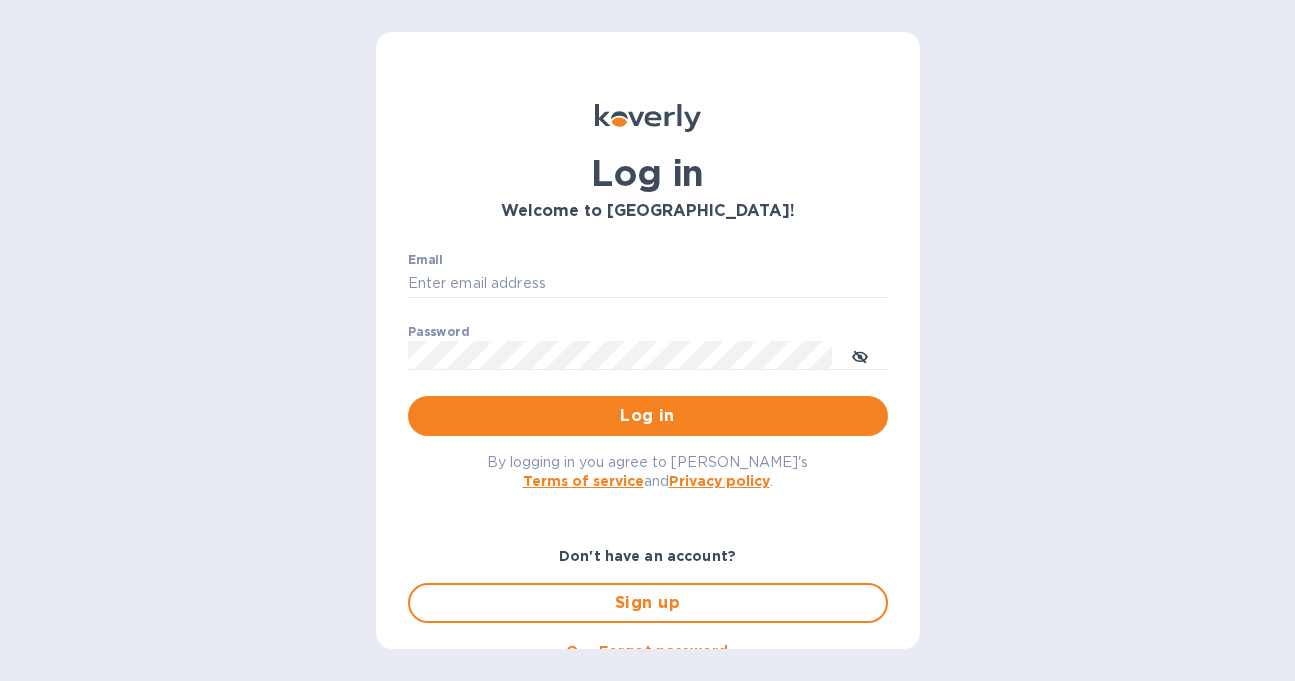 scroll, scrollTop: 0, scrollLeft: 0, axis: both 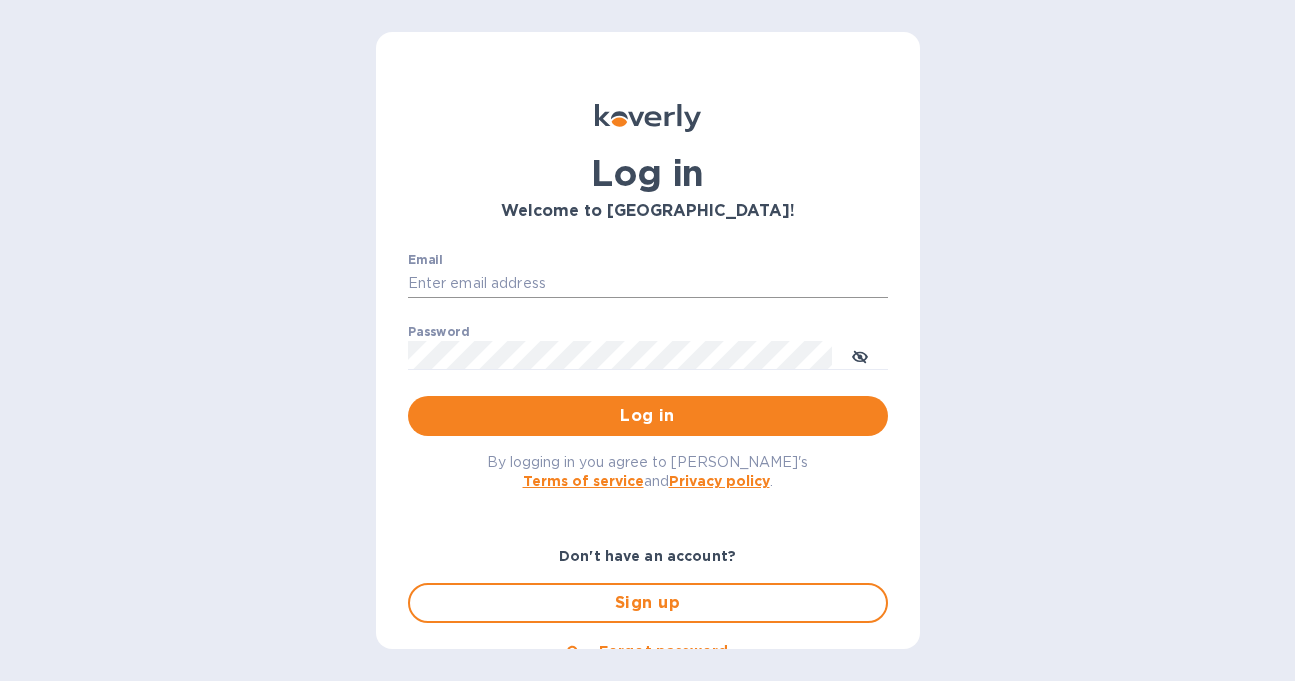click on "Email" at bounding box center (648, 284) 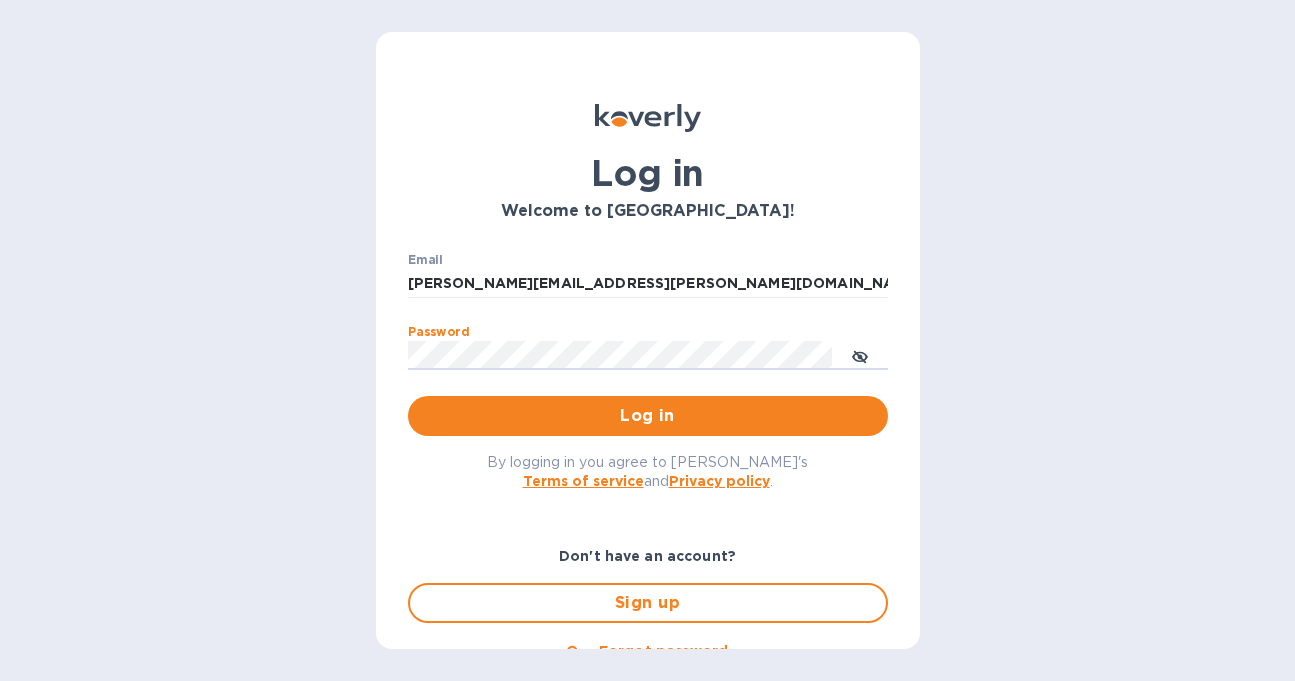 click at bounding box center [0, 681] 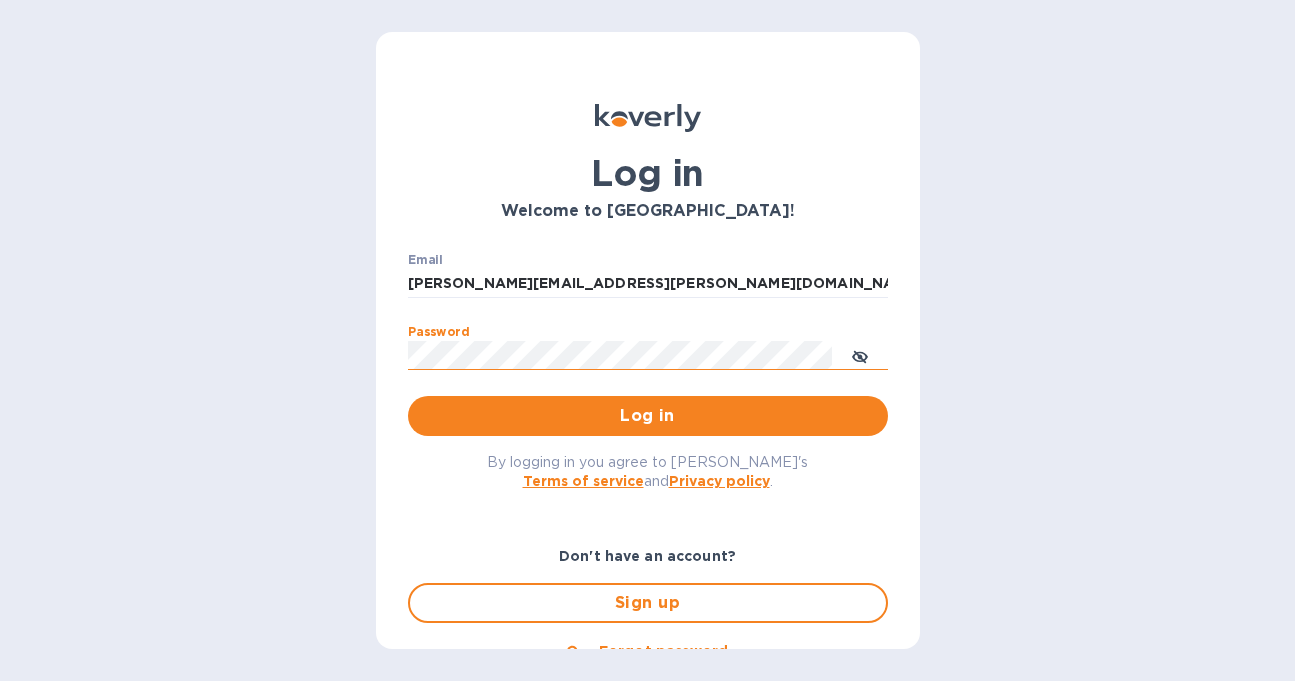click 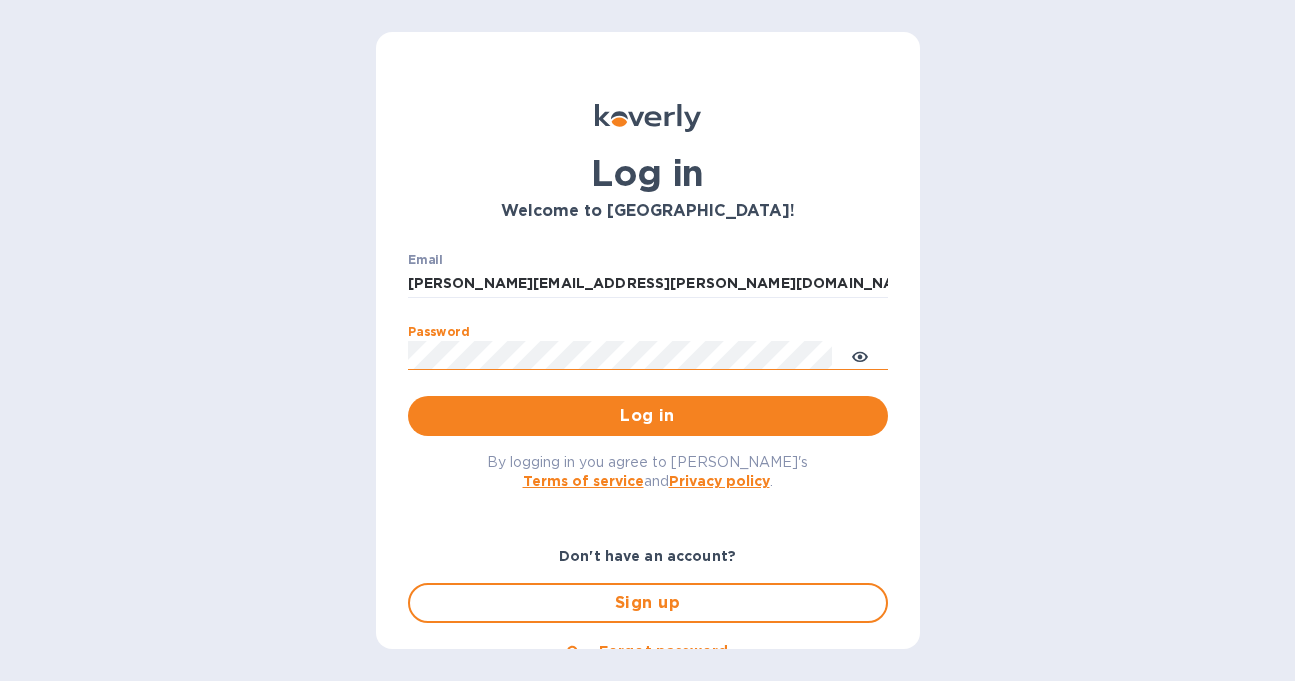 click at bounding box center [0, 681] 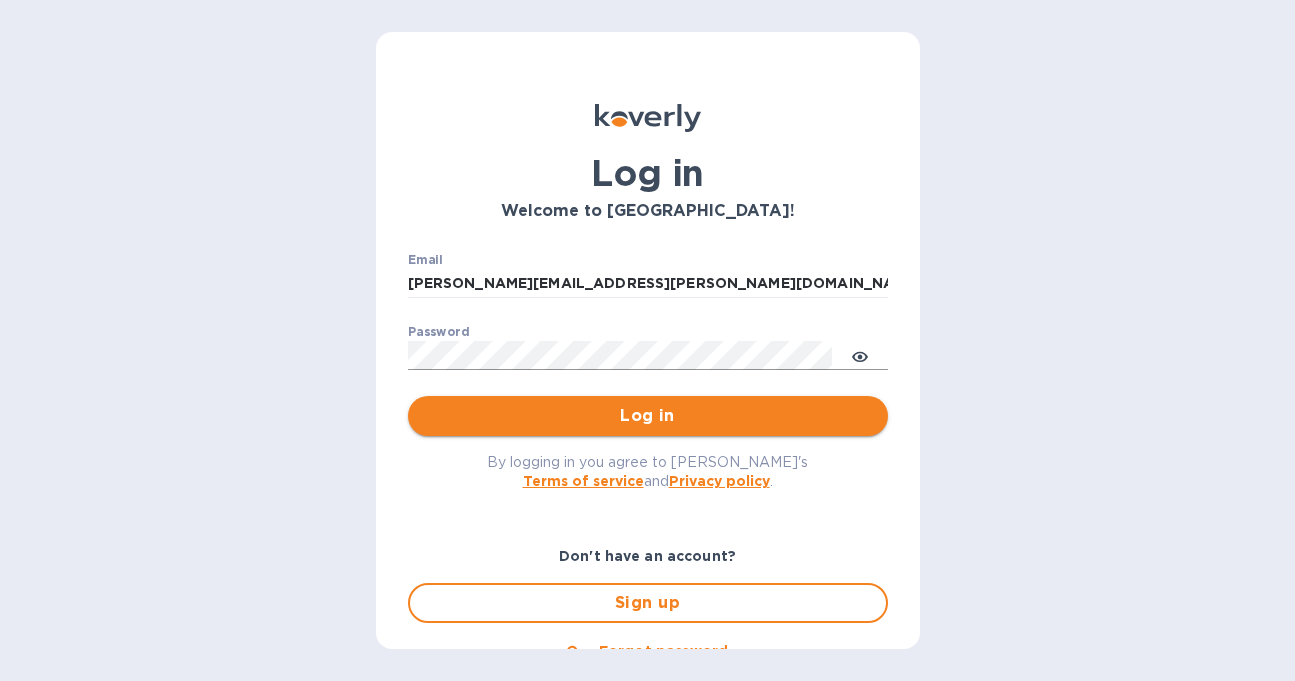 click on "Log in" at bounding box center (648, 416) 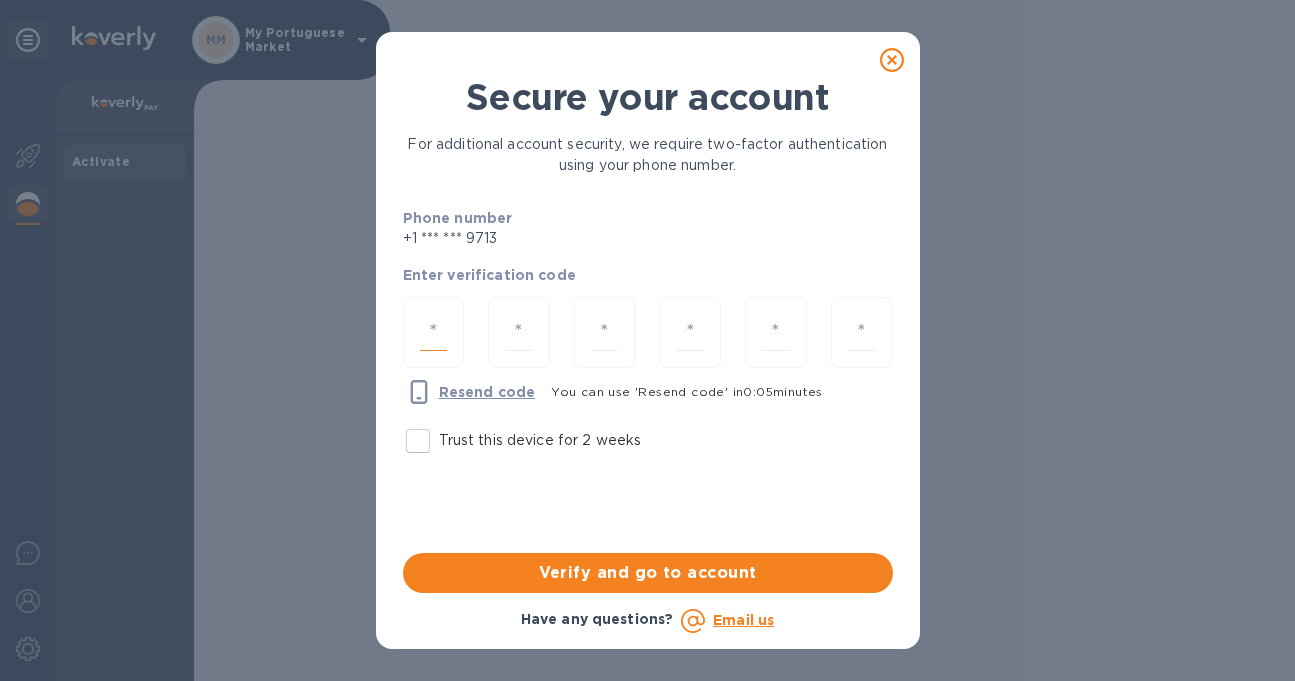 click at bounding box center [434, 332] 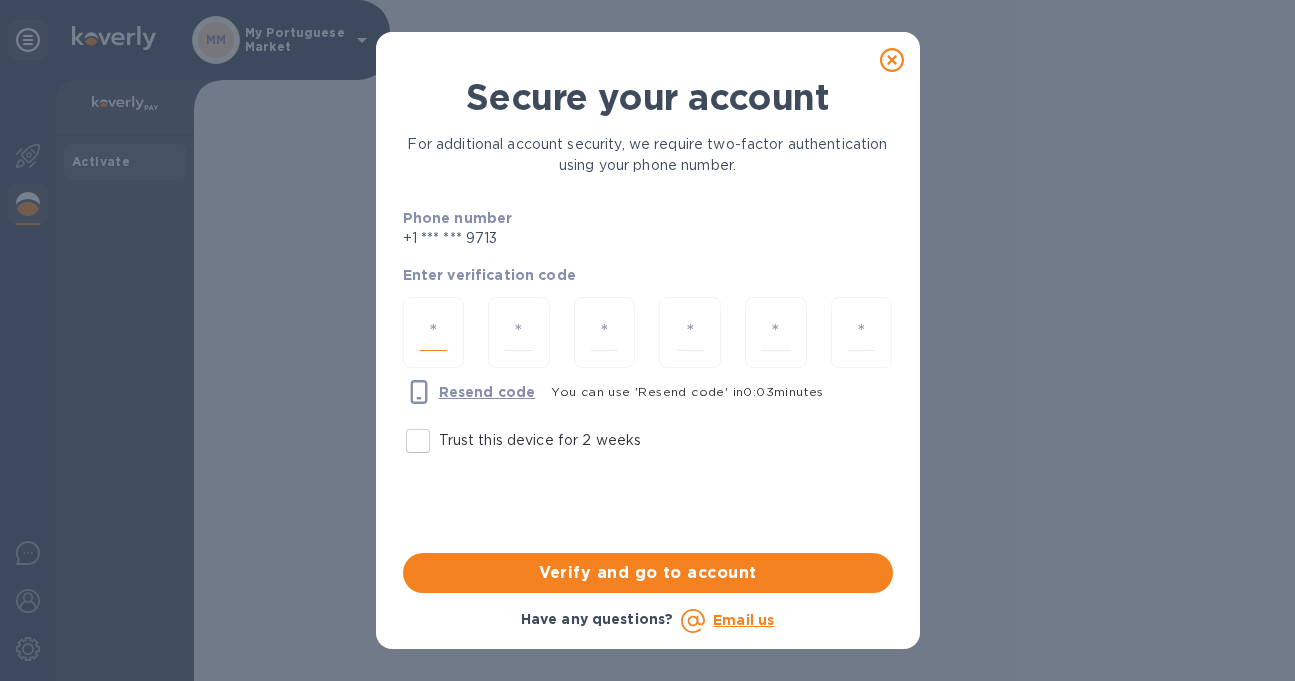 type on "3" 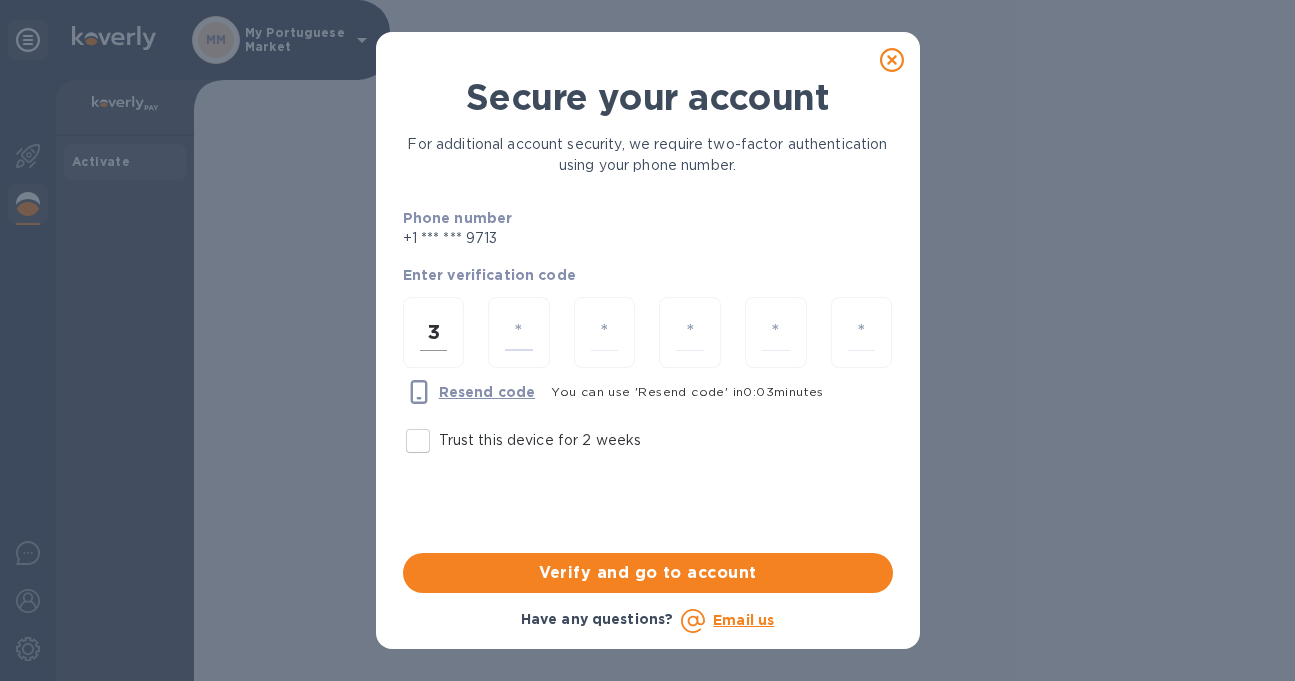 type on "9" 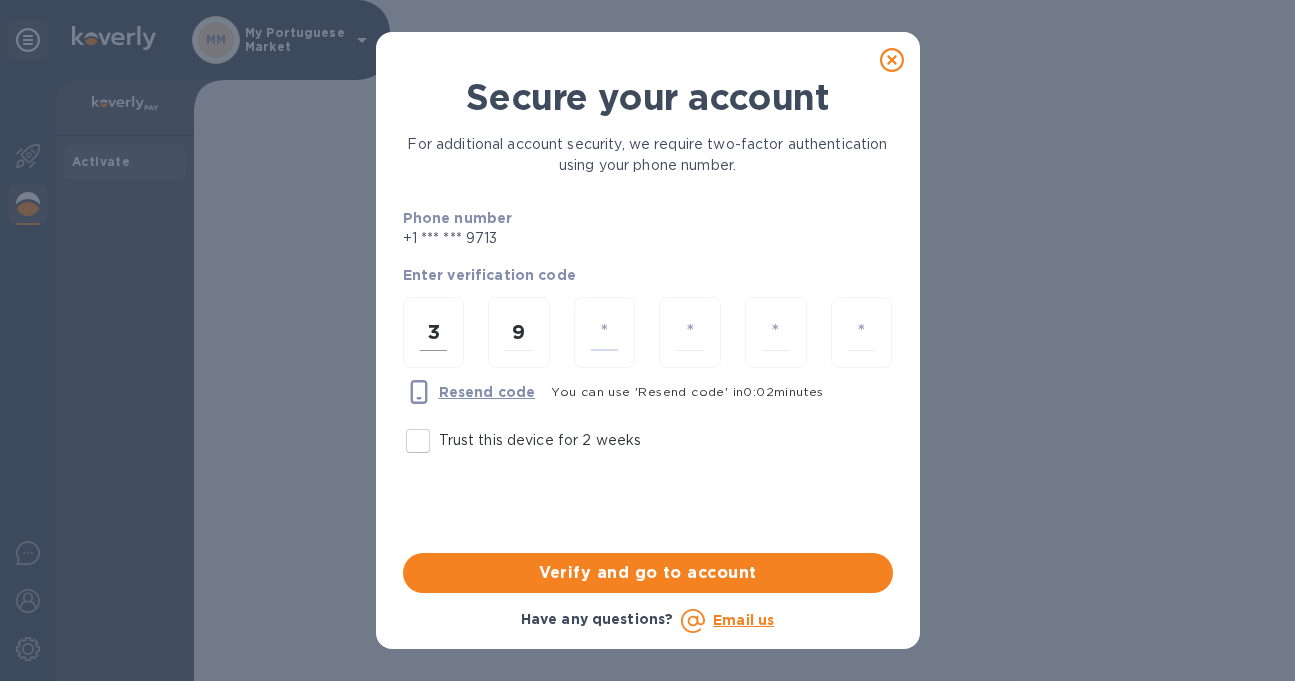 type on "6" 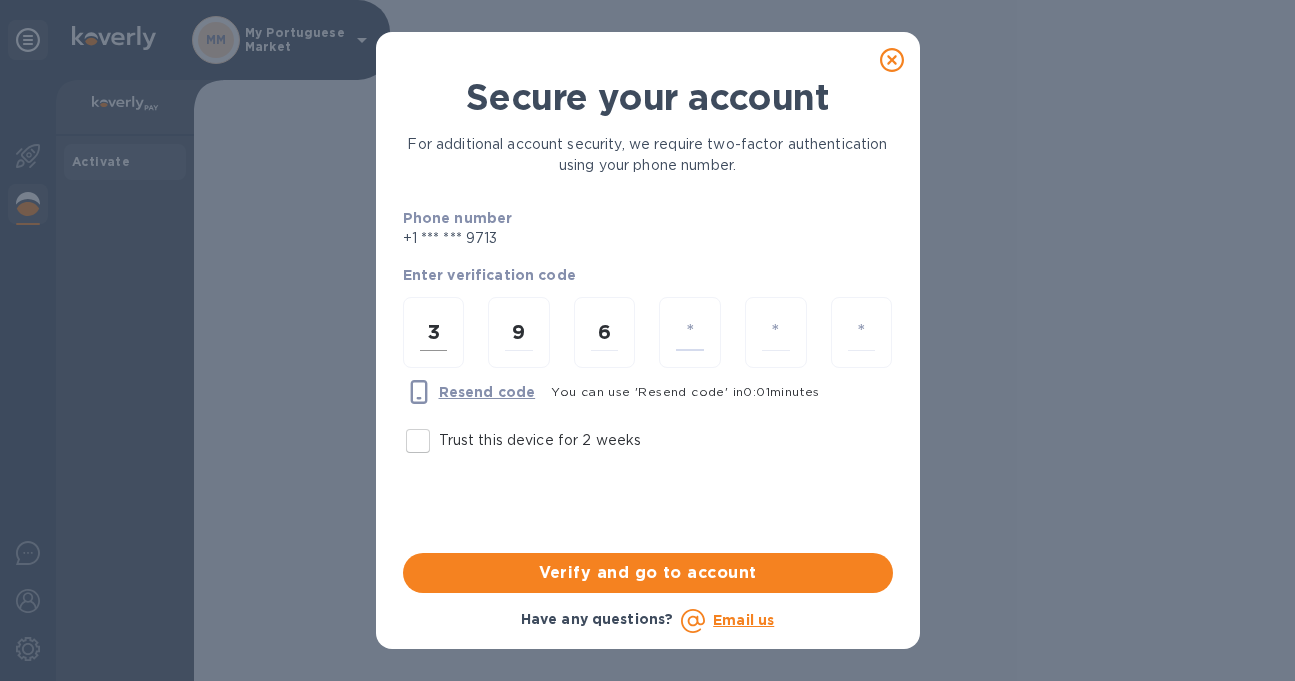 type on "7" 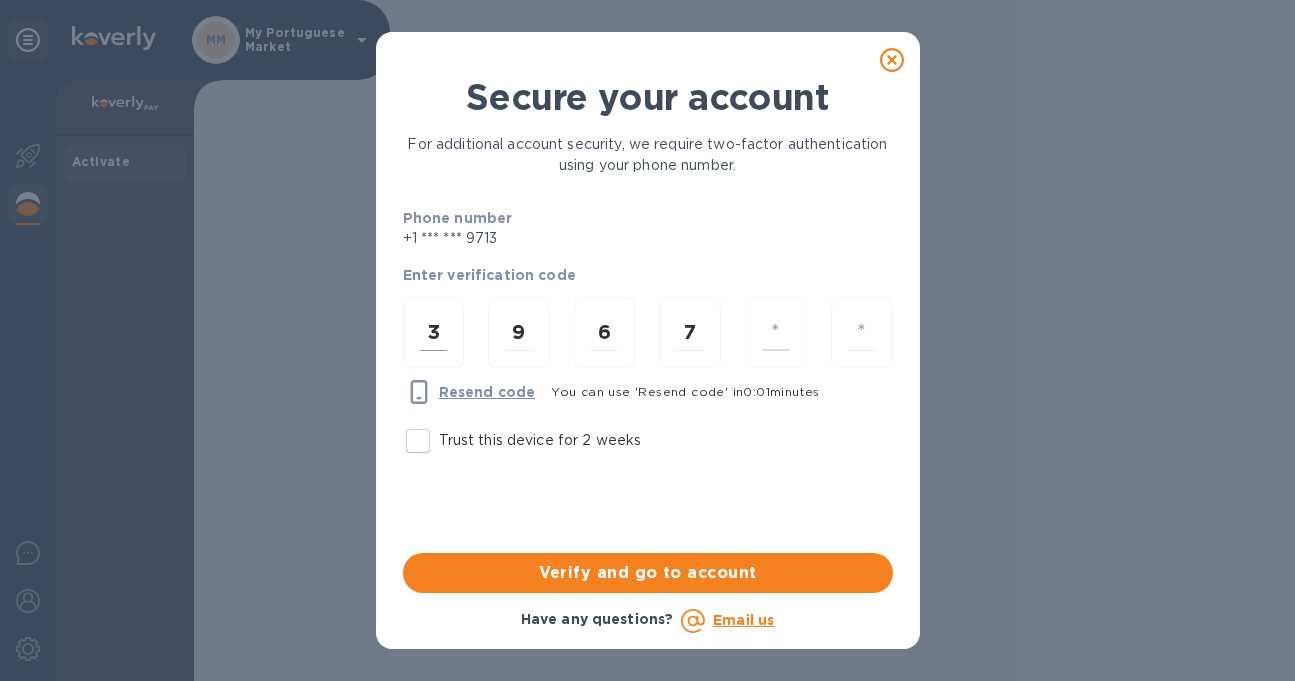 type on "0" 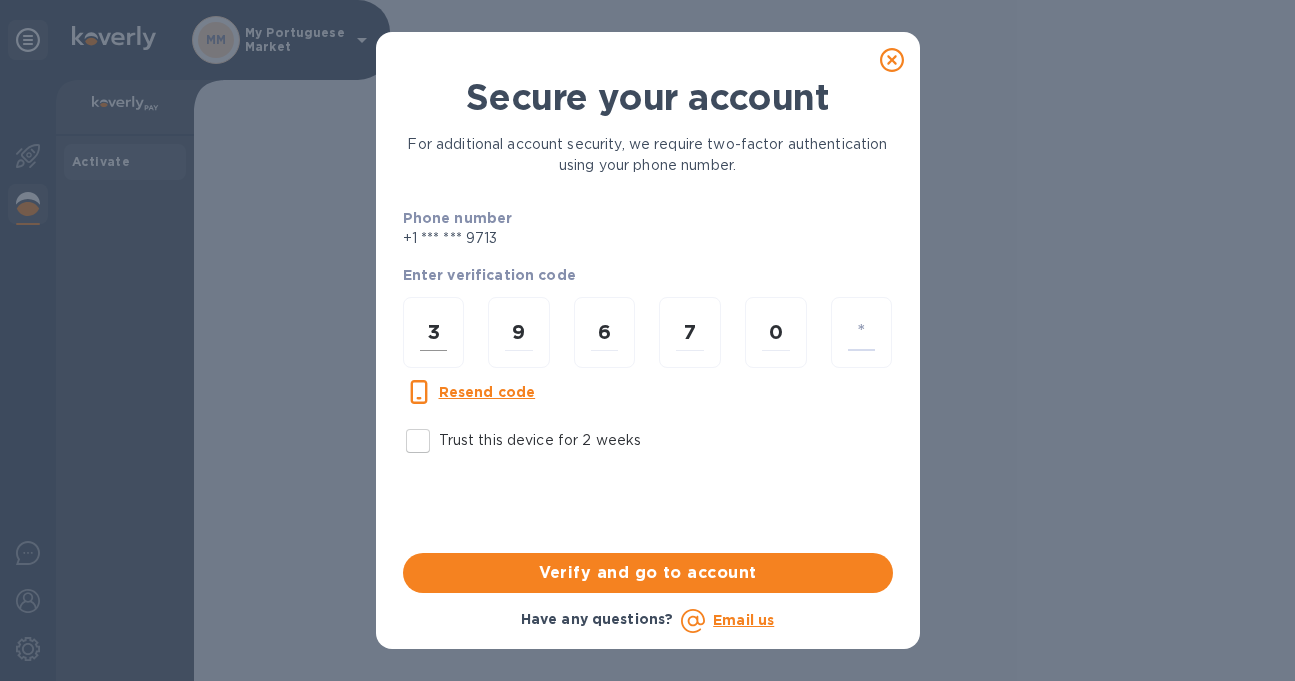 type on "3" 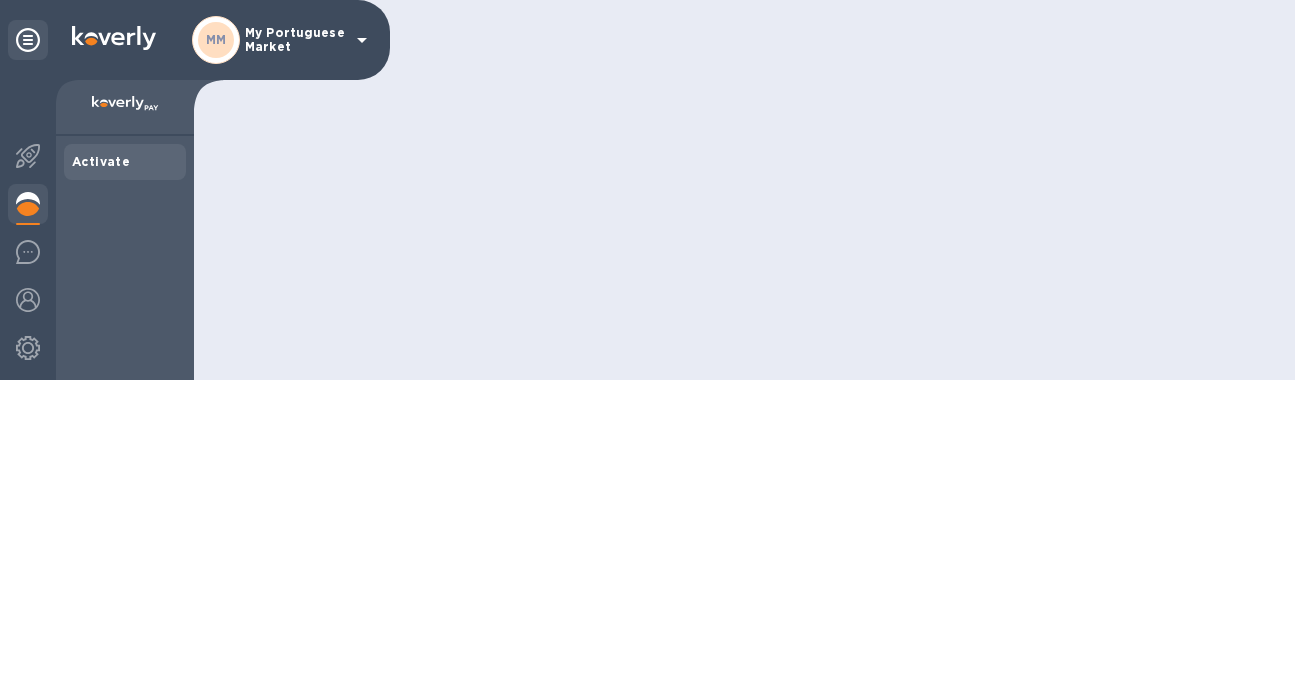 scroll, scrollTop: 0, scrollLeft: 0, axis: both 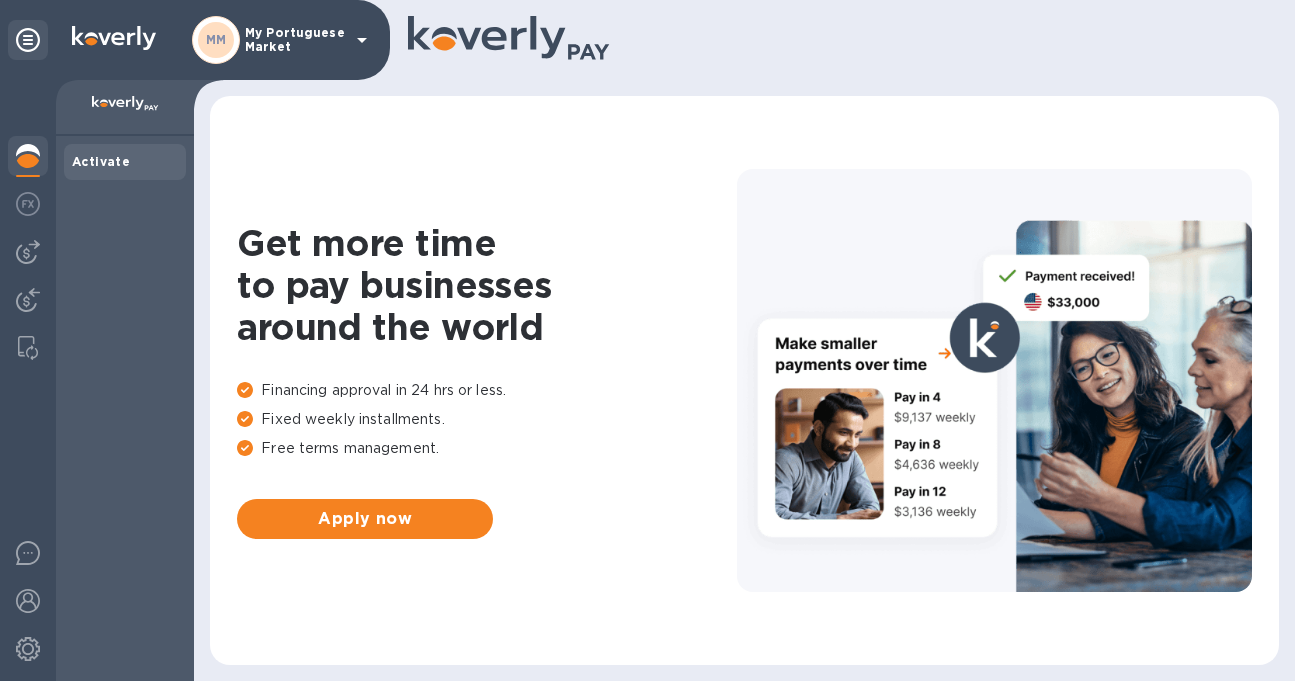 click 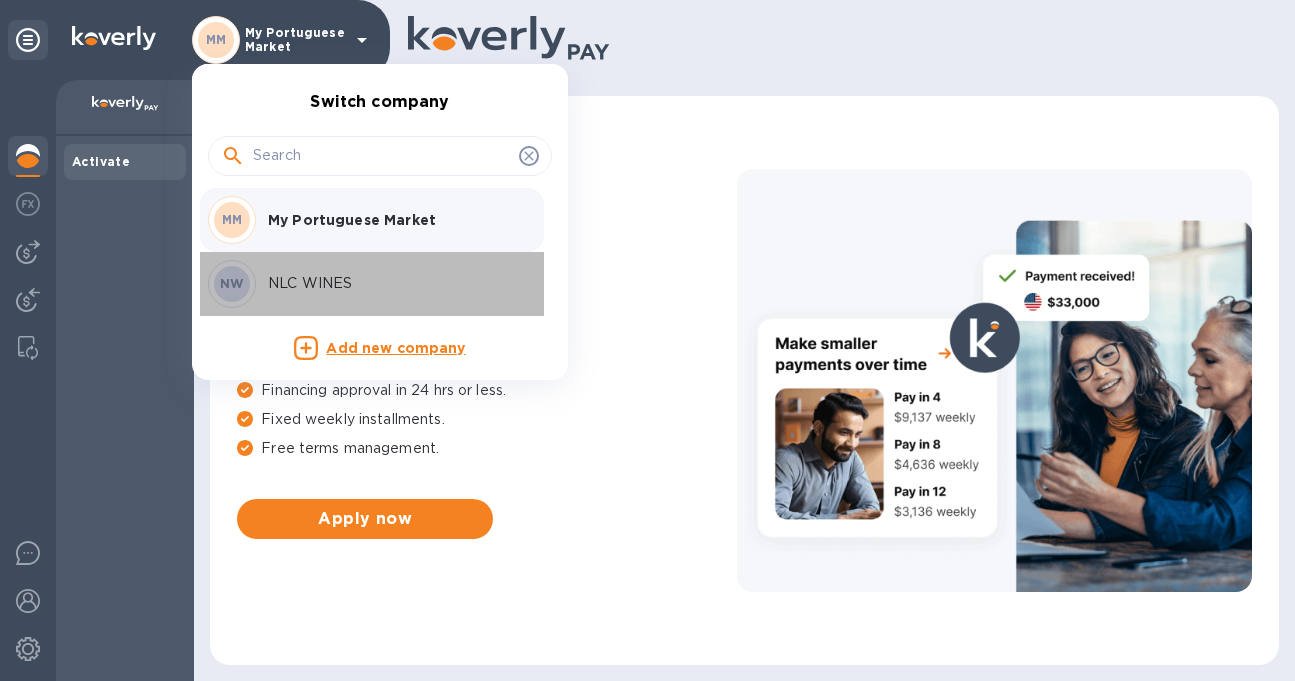 click on "NLC WINES" at bounding box center [394, 283] 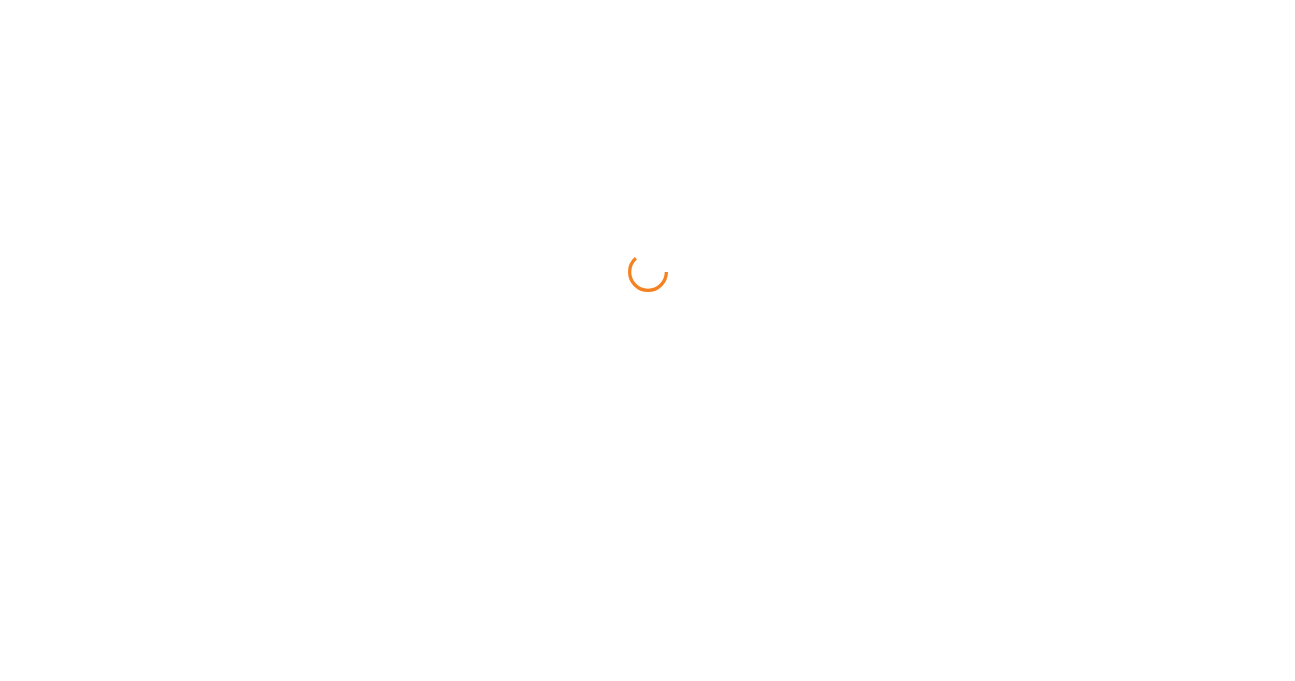 scroll, scrollTop: 0, scrollLeft: 0, axis: both 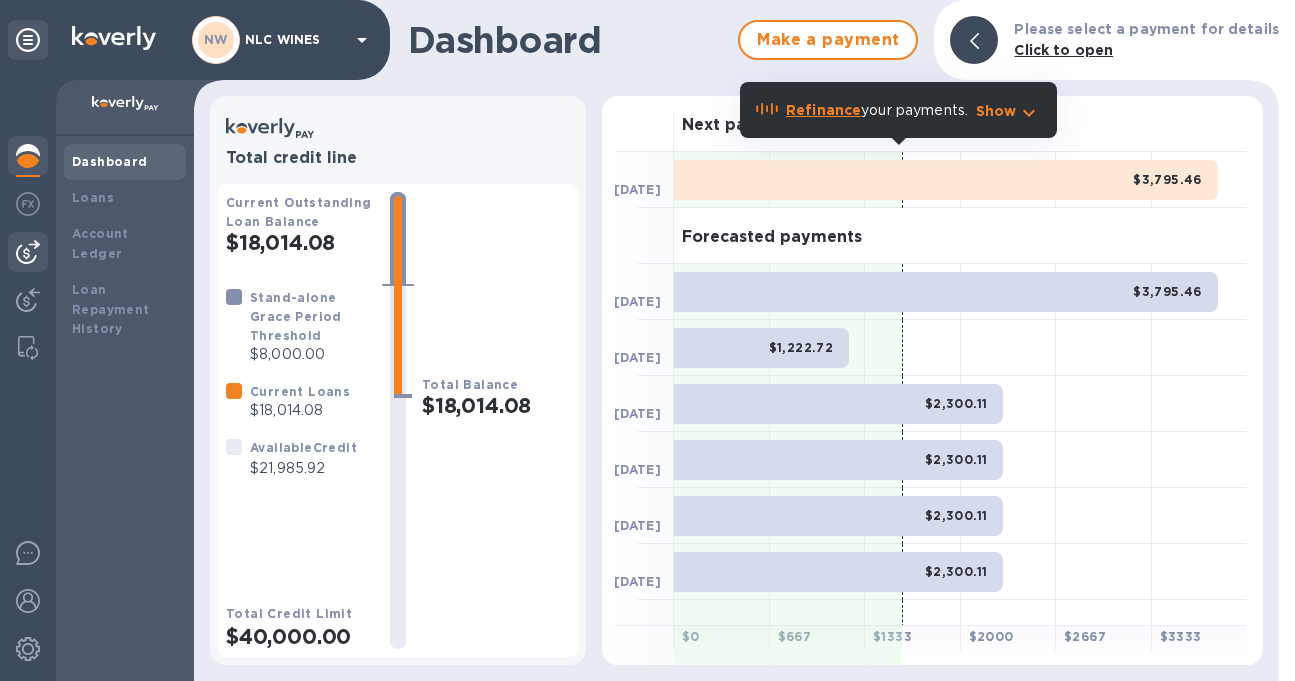click at bounding box center [28, 252] 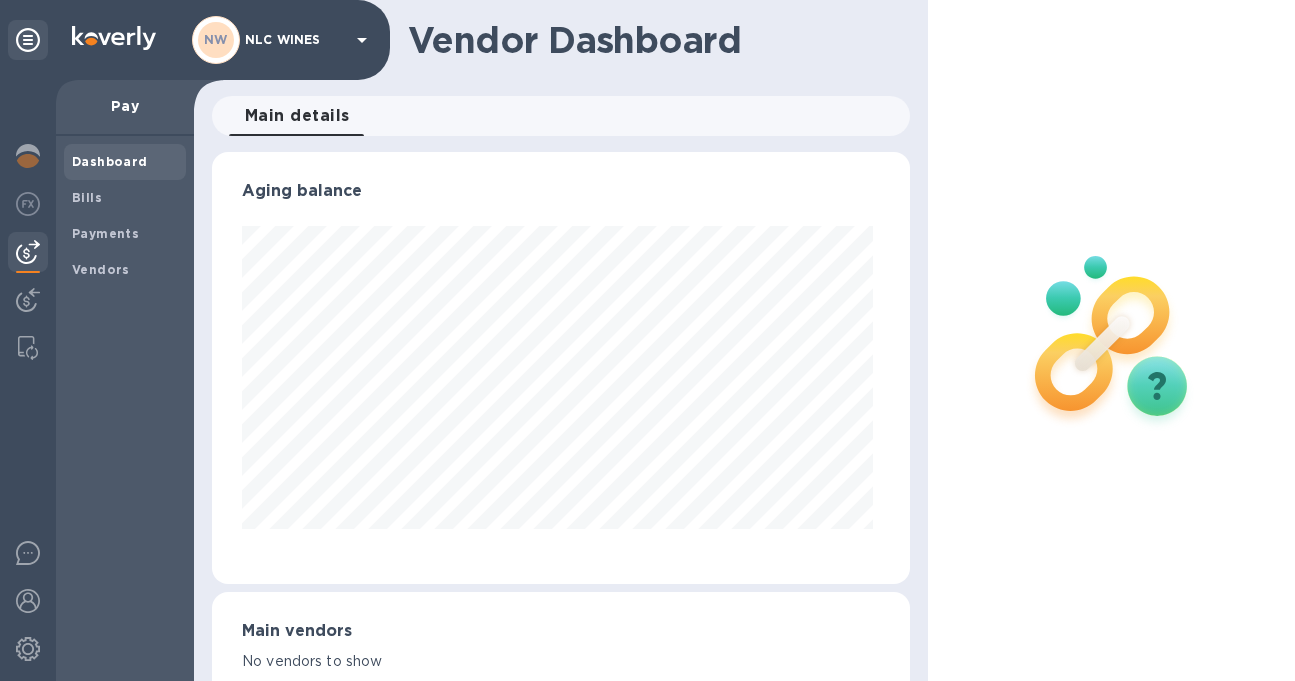 scroll, scrollTop: 999568, scrollLeft: 999308, axis: both 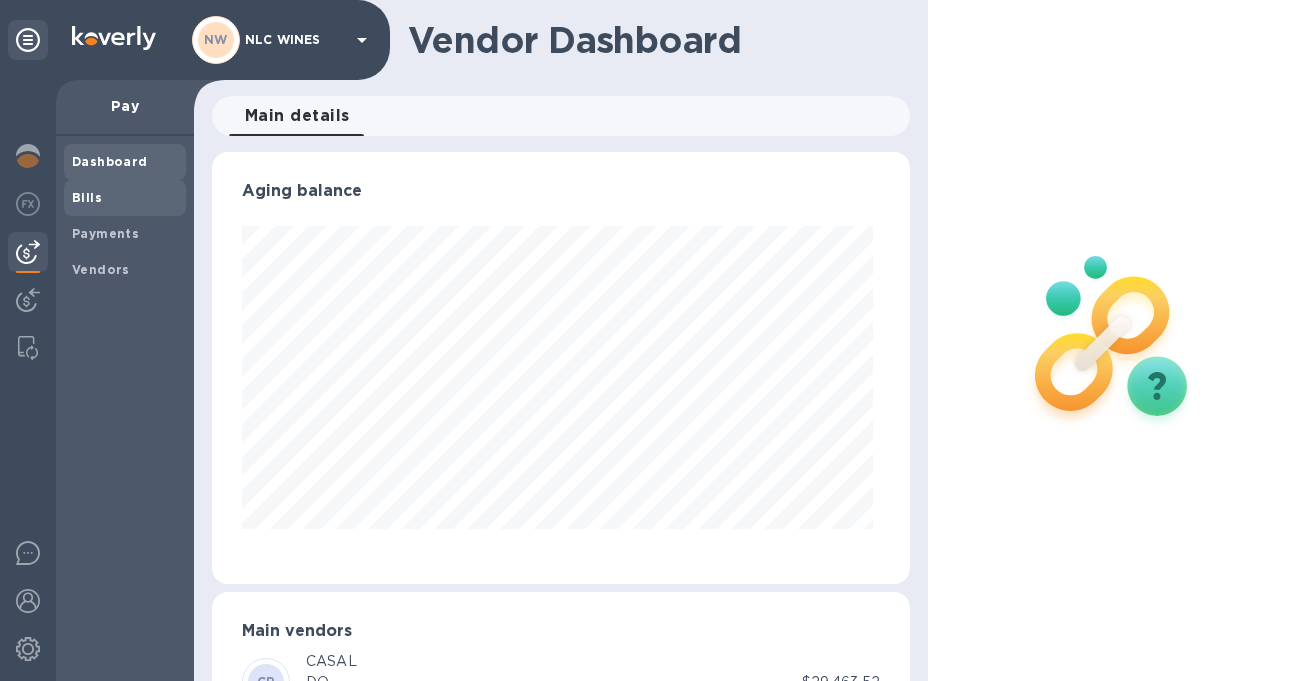 click on "Bills" at bounding box center [87, 197] 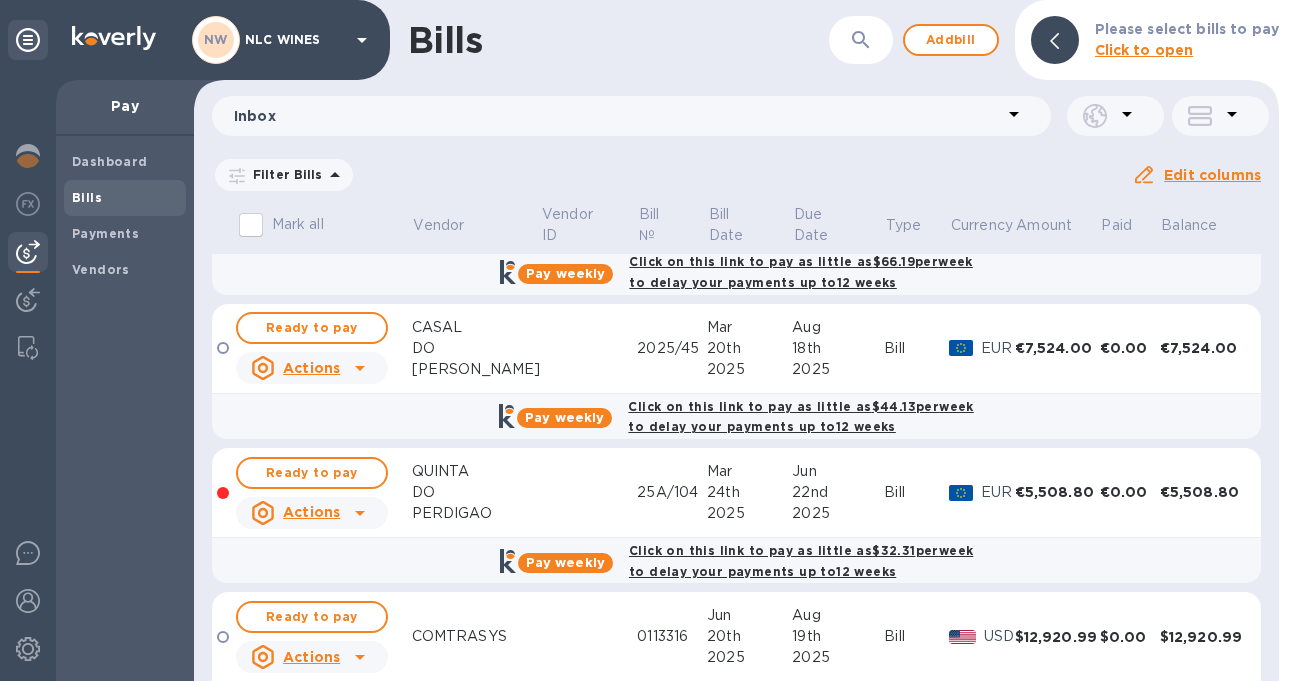 scroll, scrollTop: 890, scrollLeft: 0, axis: vertical 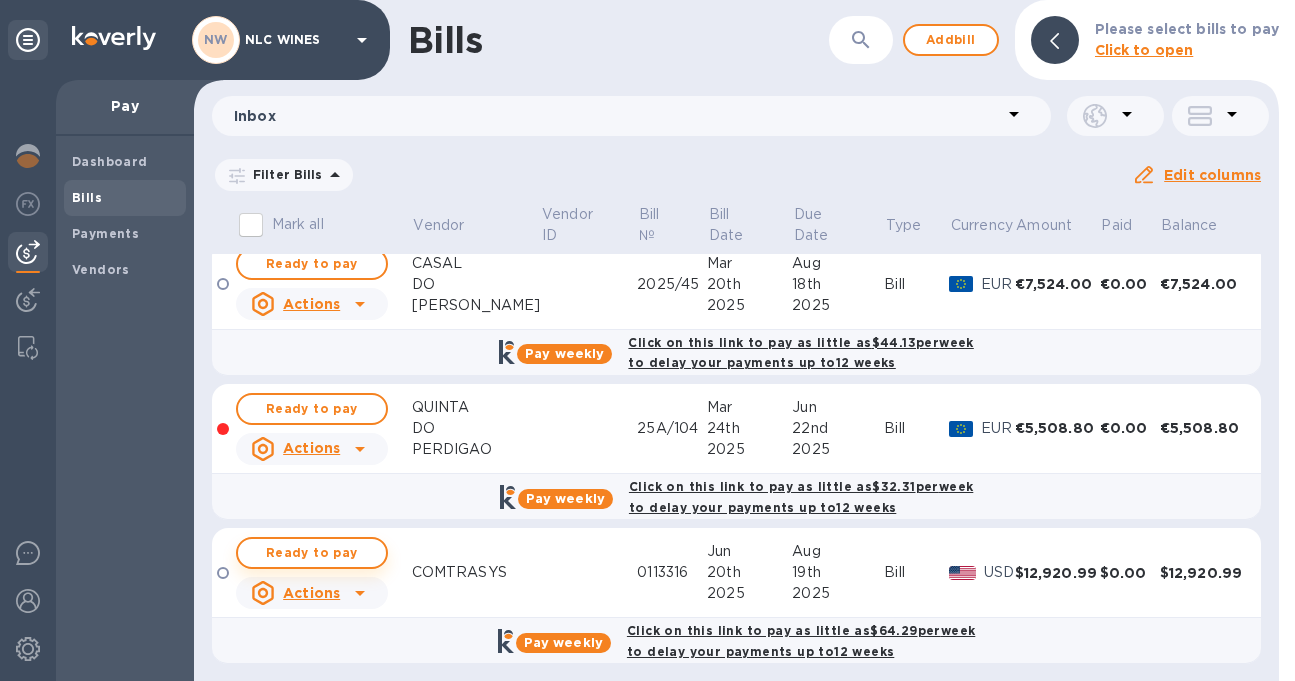 click on "Ready to pay" at bounding box center (312, 553) 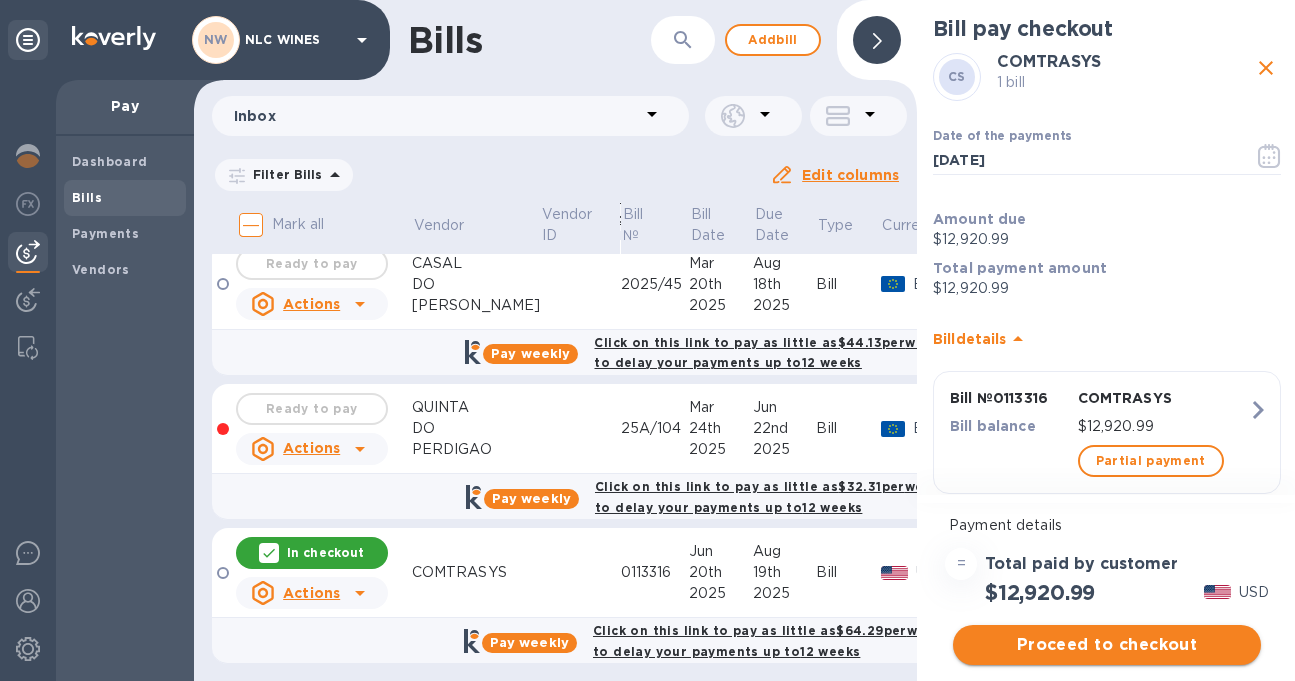 click on "Proceed to checkout" at bounding box center (1107, 645) 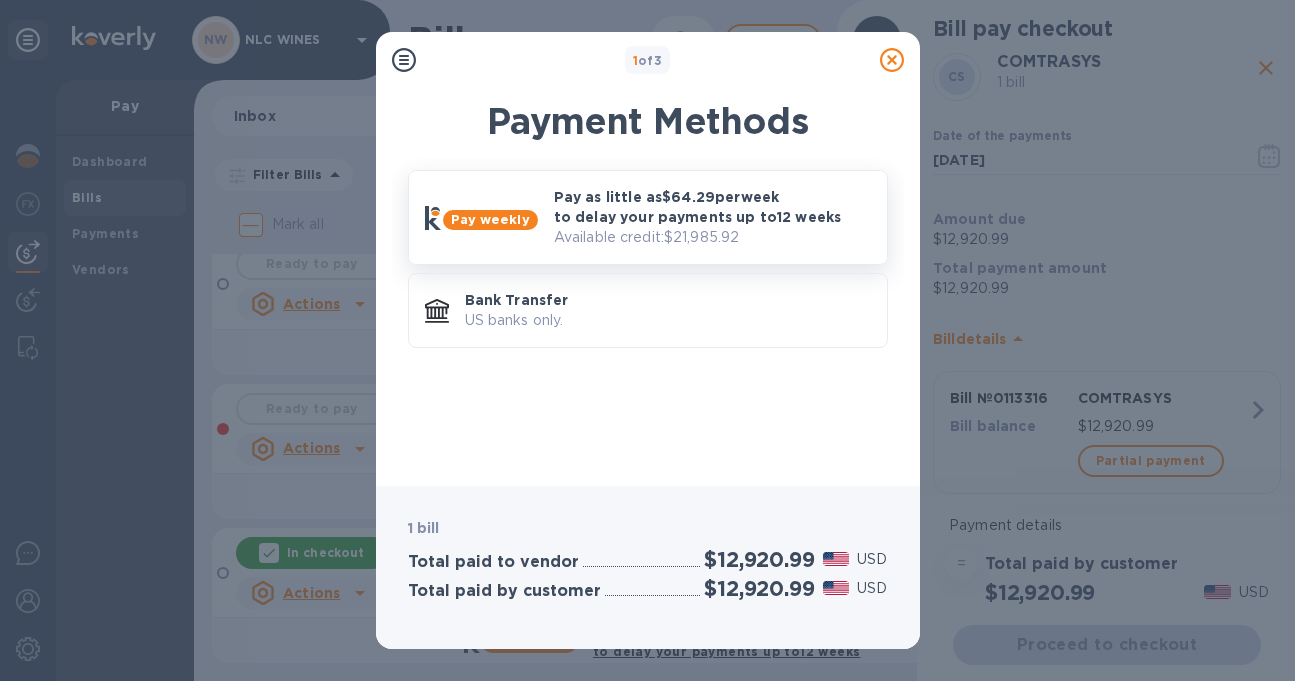 click on "Available credit:  $21,985.92" at bounding box center [712, 237] 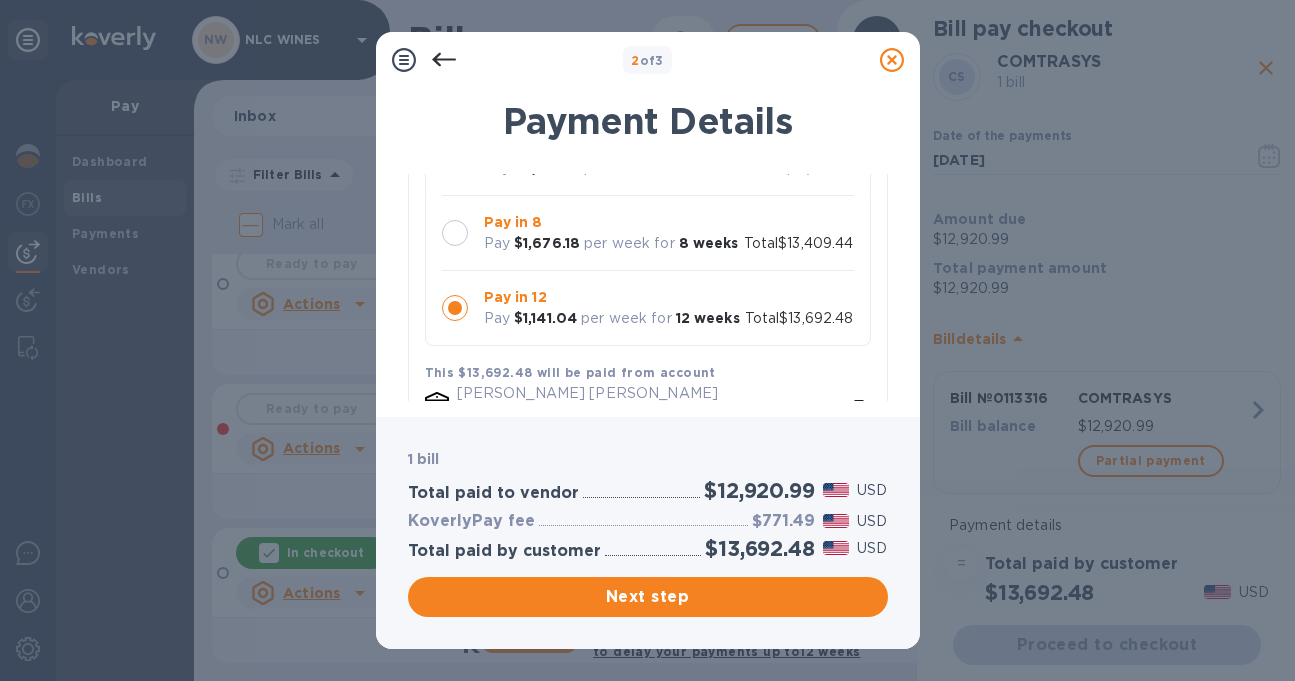scroll, scrollTop: 233, scrollLeft: 0, axis: vertical 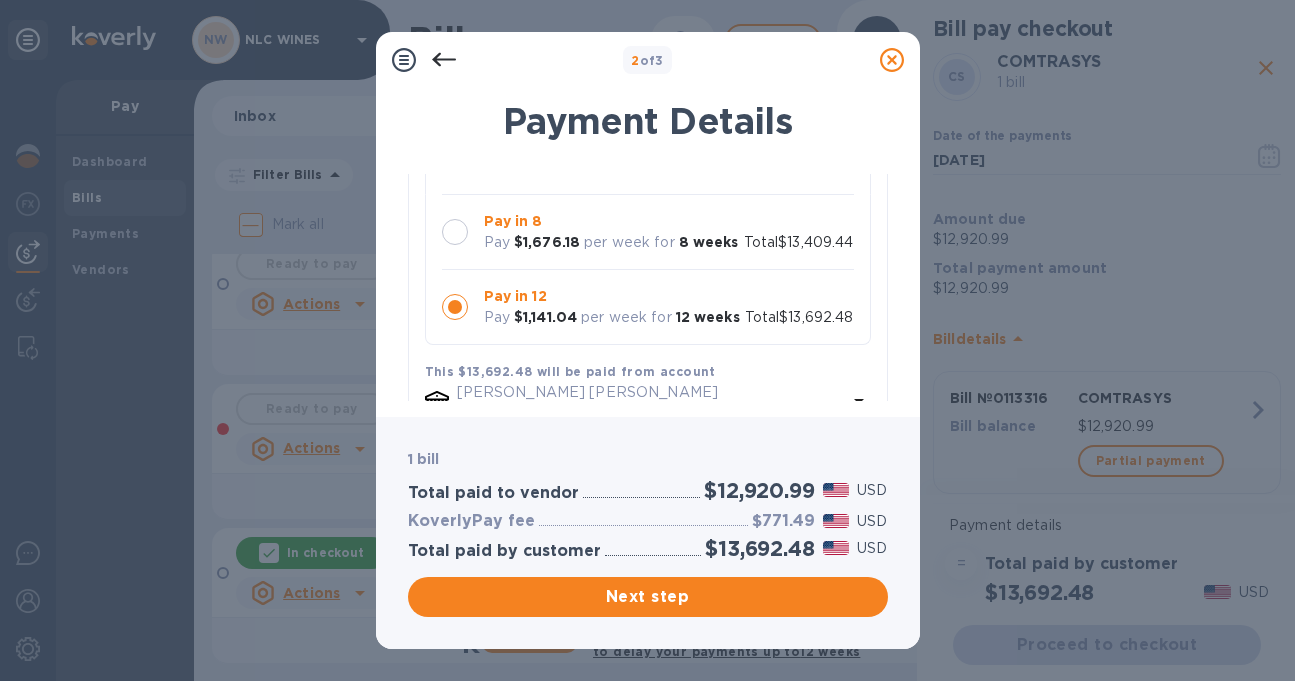 click at bounding box center (455, 232) 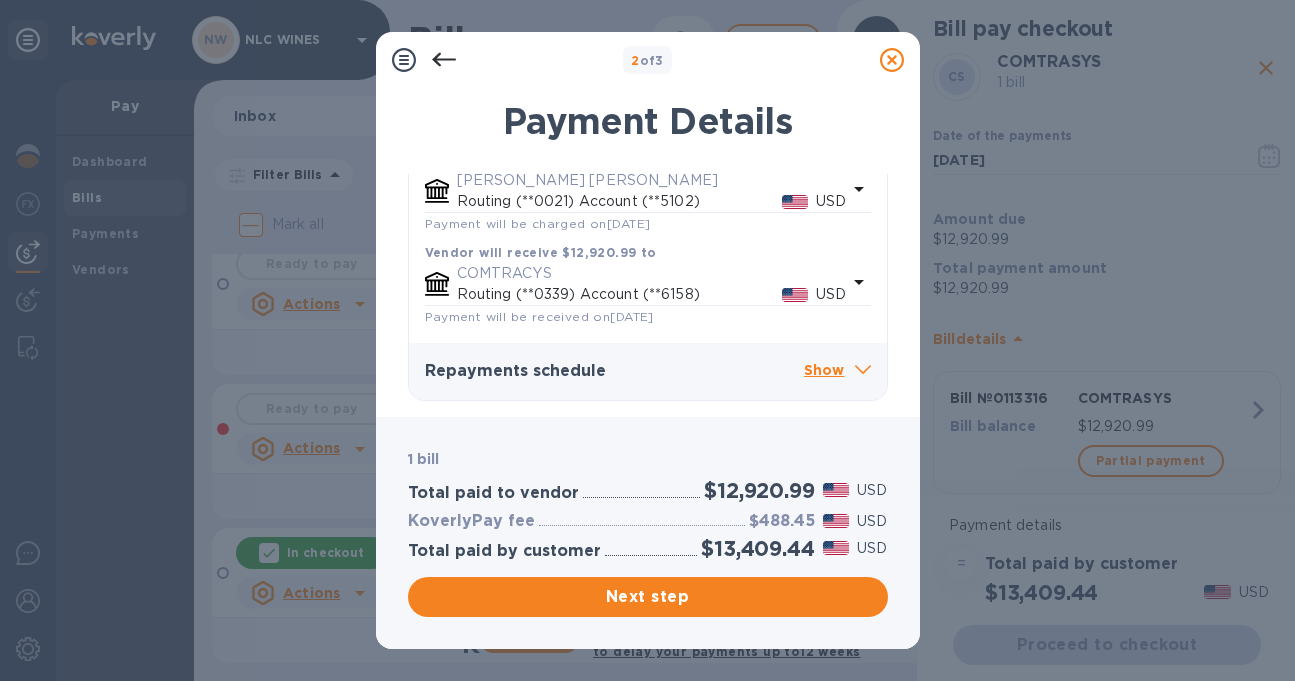 scroll, scrollTop: 489, scrollLeft: 0, axis: vertical 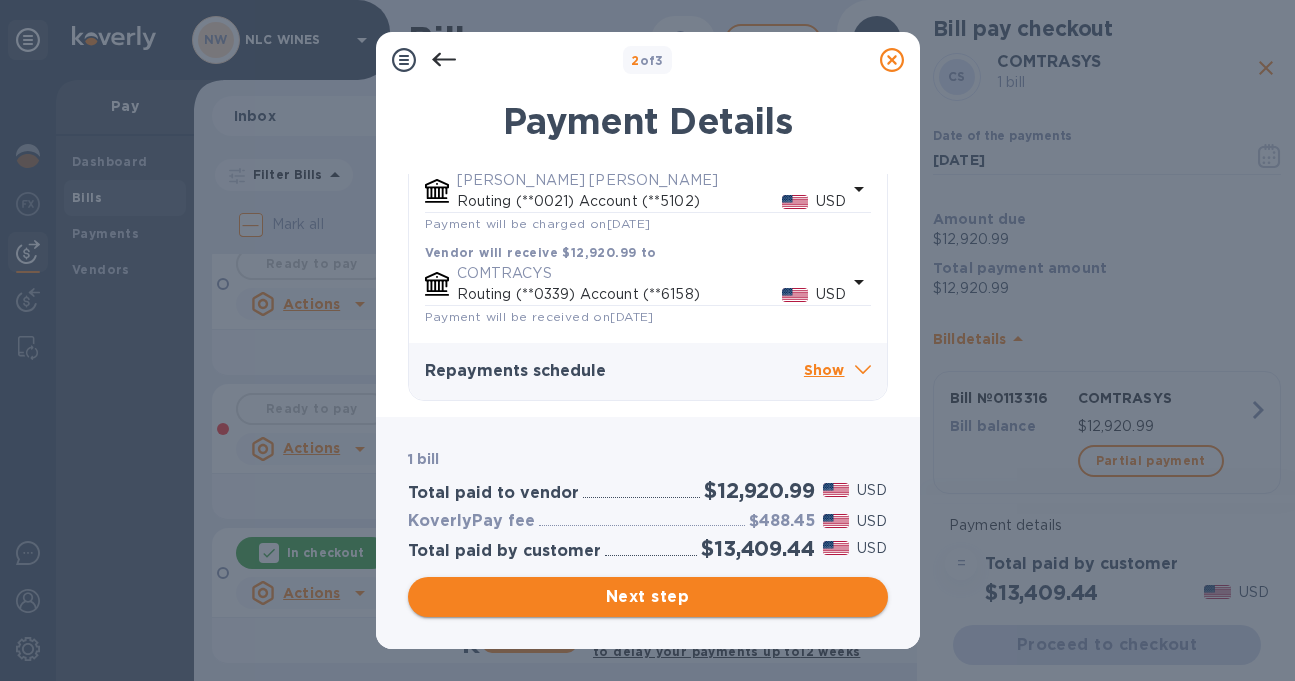click on "Next step" at bounding box center (648, 597) 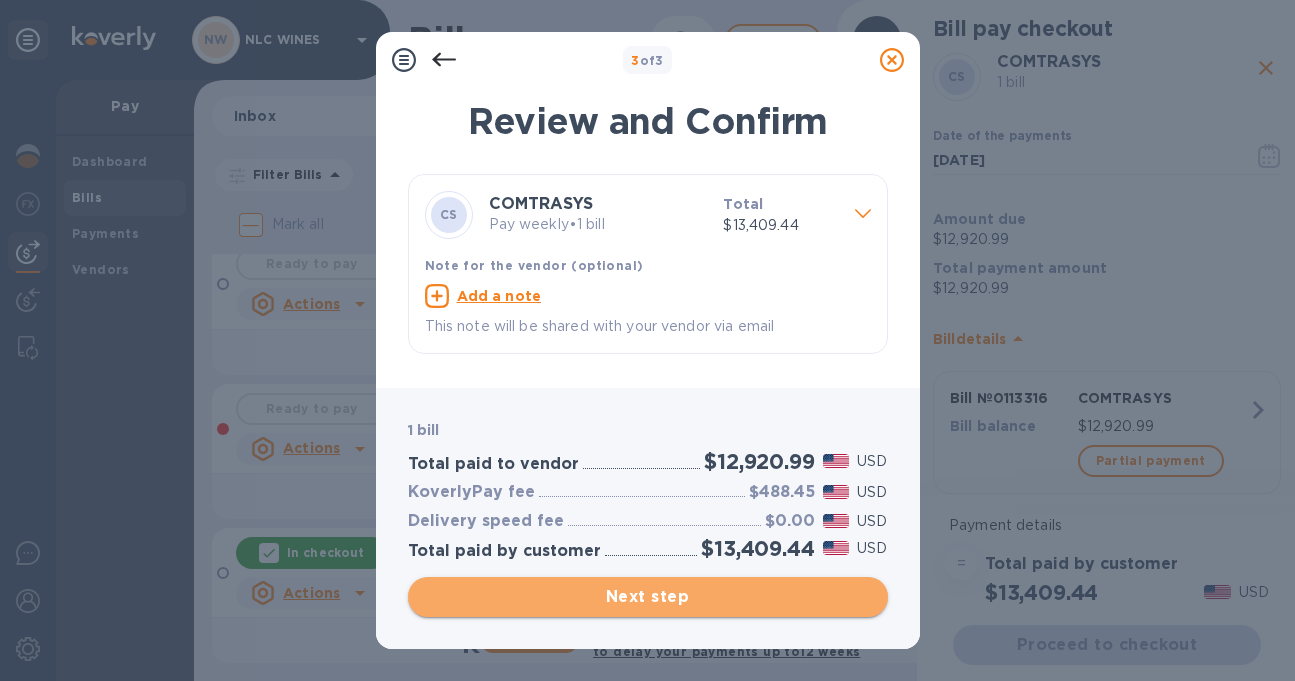 click on "Next step" at bounding box center (648, 597) 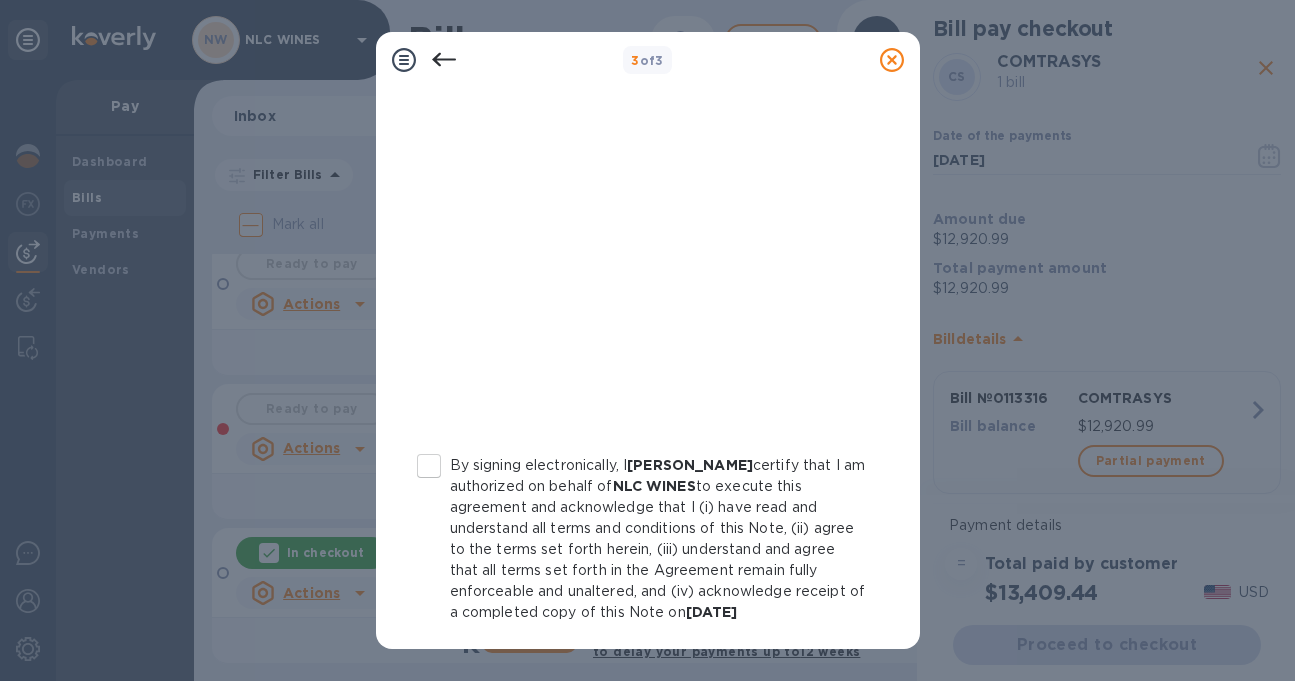 scroll, scrollTop: 436, scrollLeft: 0, axis: vertical 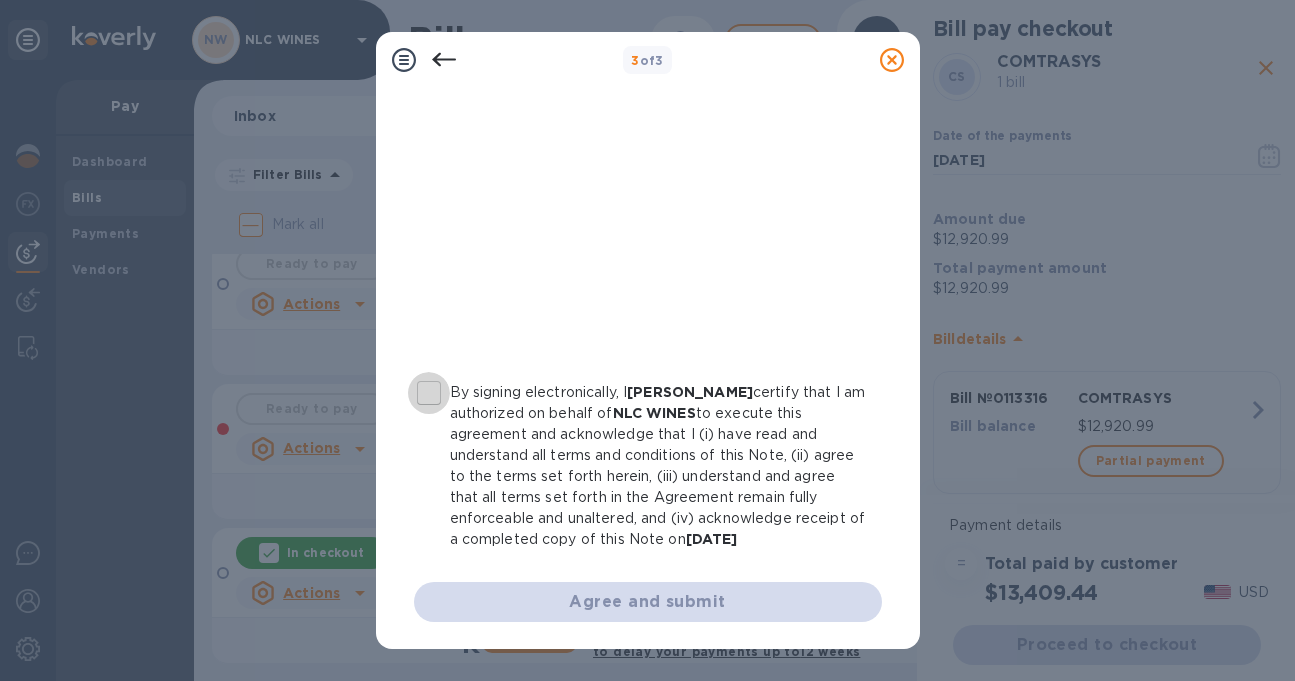 click on "By signing electronically, I  [PERSON_NAME]  certify that I am authorized on behalf of  NLC WINES  to execute this agreement and acknowledge that I (i) have read and understand all terms and conditions of this Note, (ii) agree to the terms set forth herein, (iii) understand and agree that all terms set forth in the Agreement remain fully enforceable and unaltered, and (iv) acknowledge receipt of a completed copy of this Note on  [DATE]" at bounding box center [429, 393] 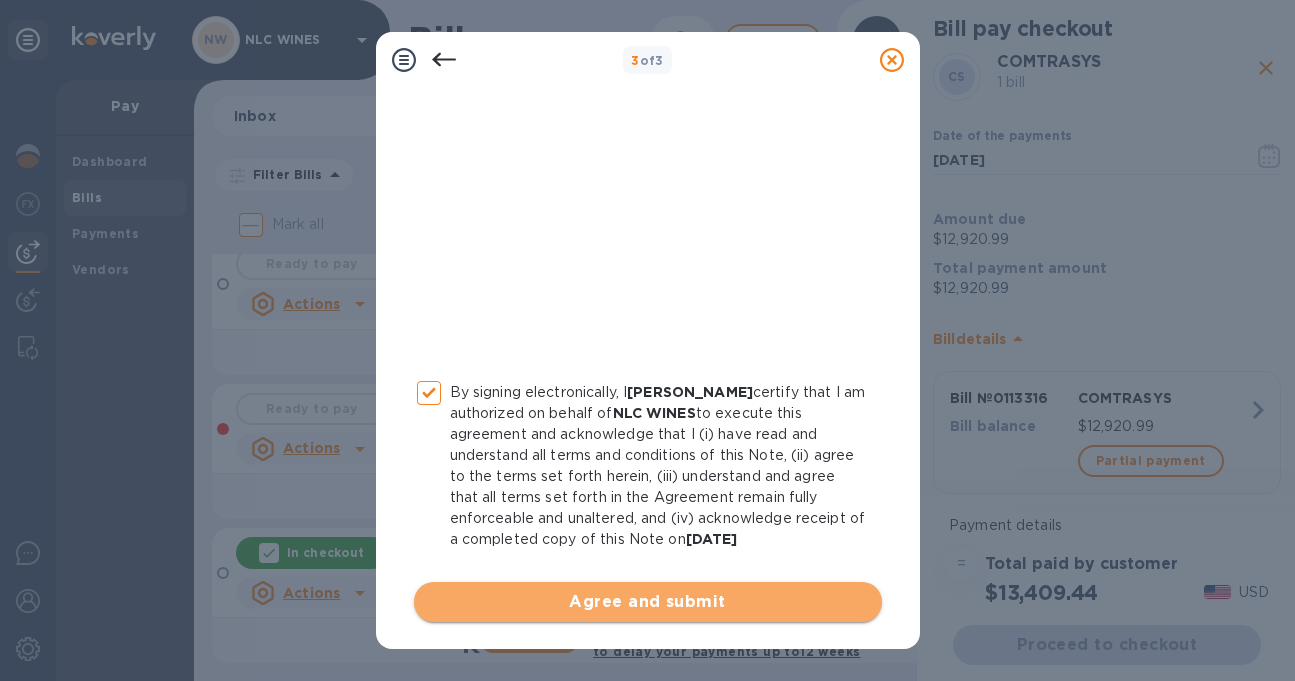 click on "Agree and submit" at bounding box center [648, 602] 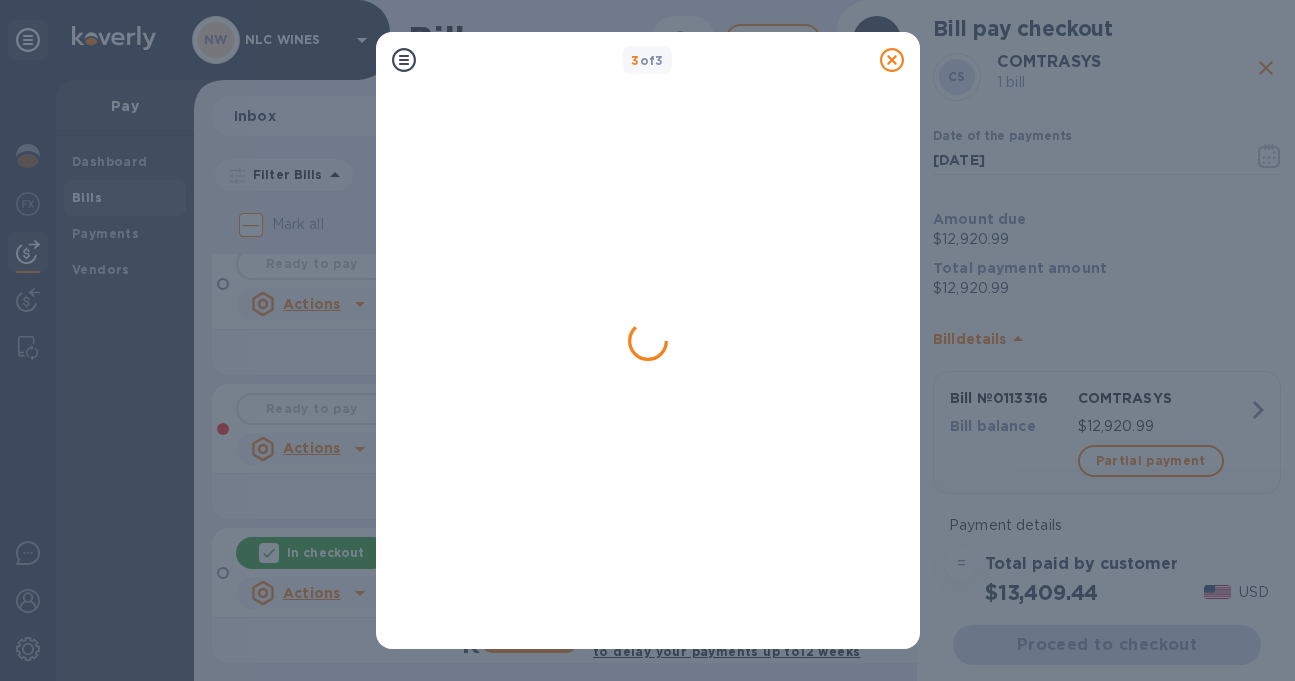 scroll, scrollTop: 0, scrollLeft: 0, axis: both 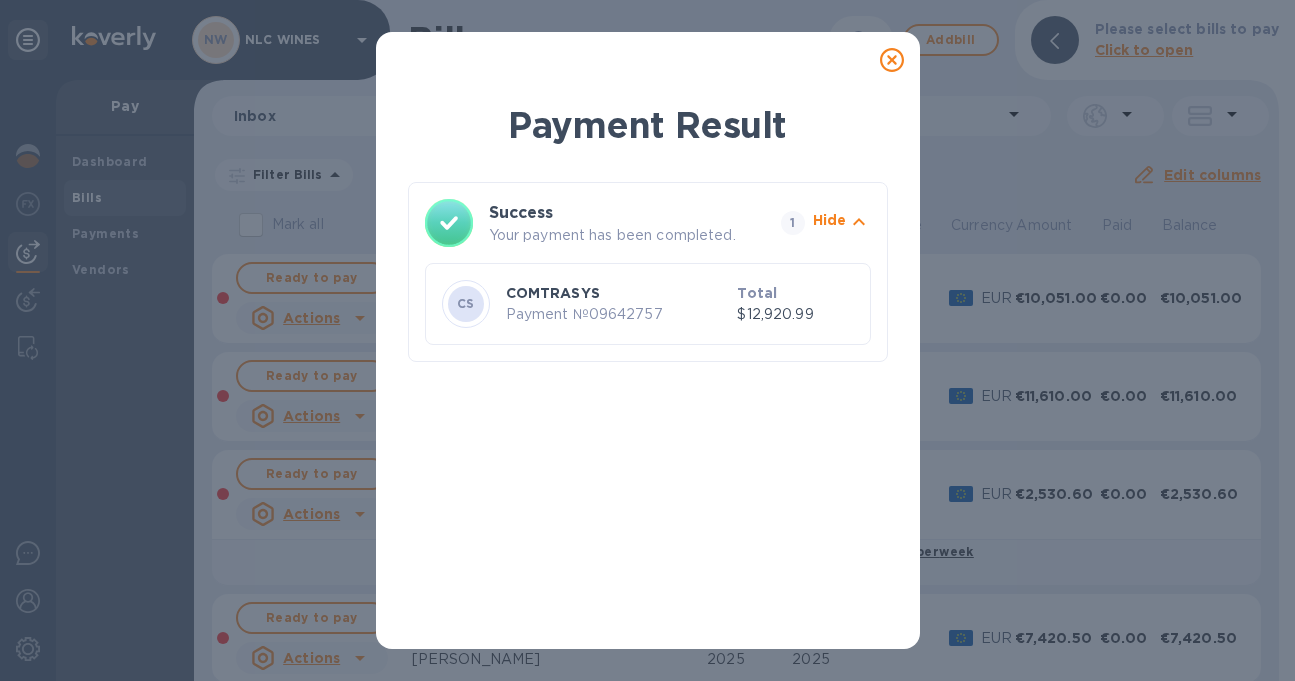 click on "Payment № 09642757" at bounding box center (618, 314) 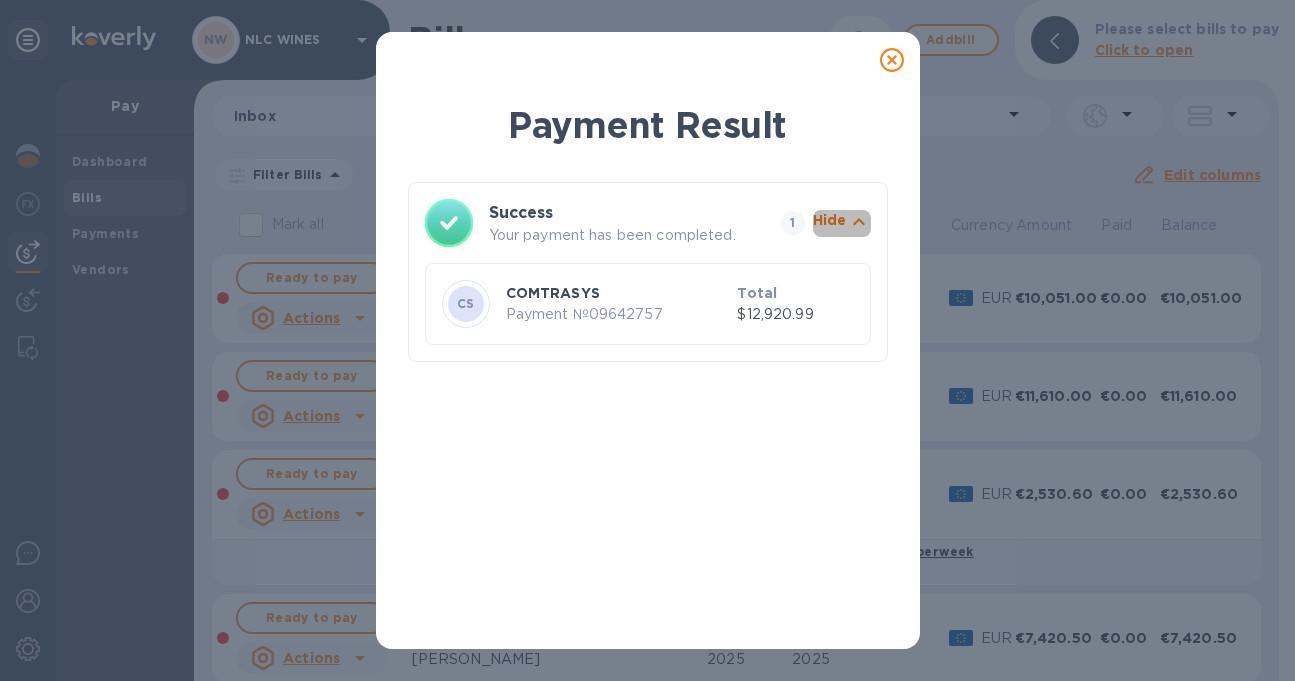 click 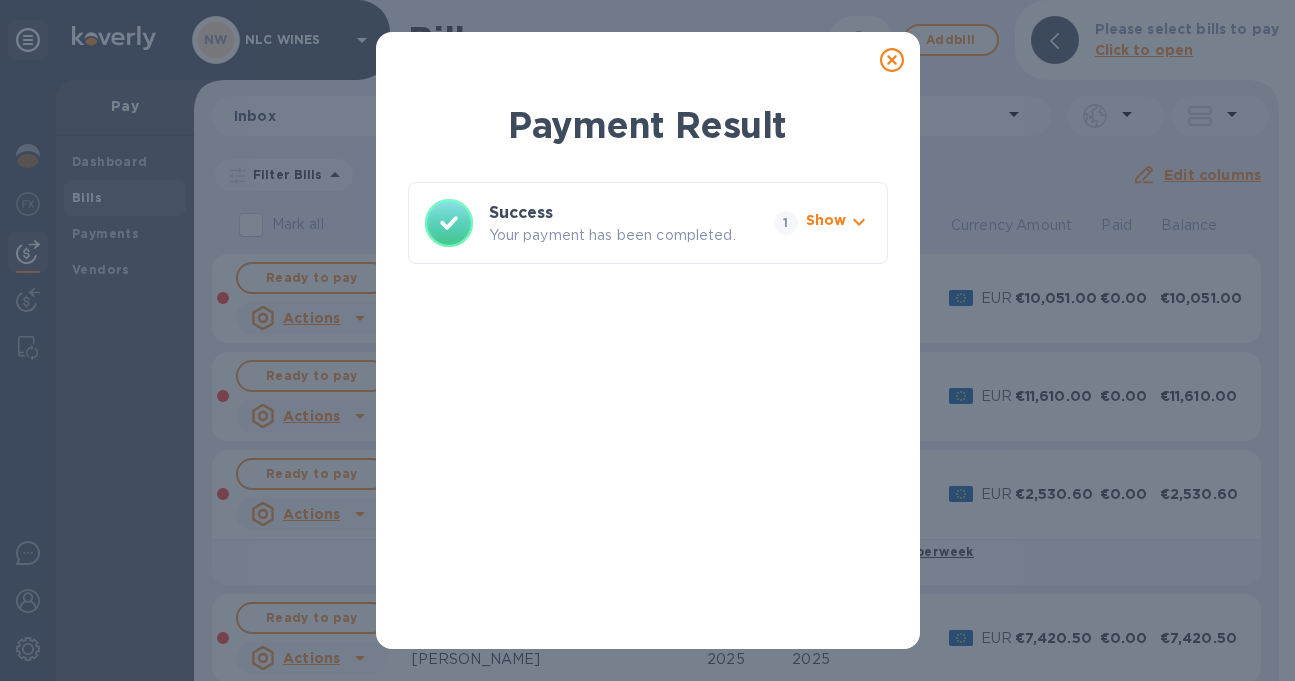 click 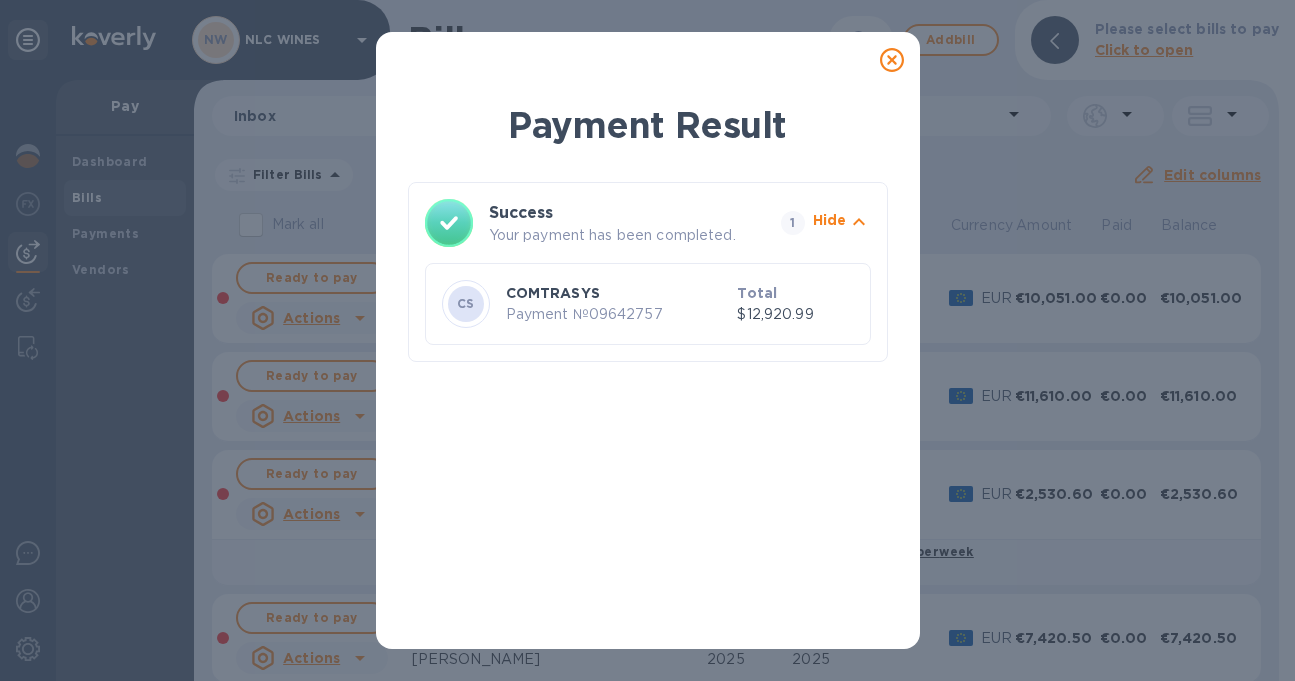 click 